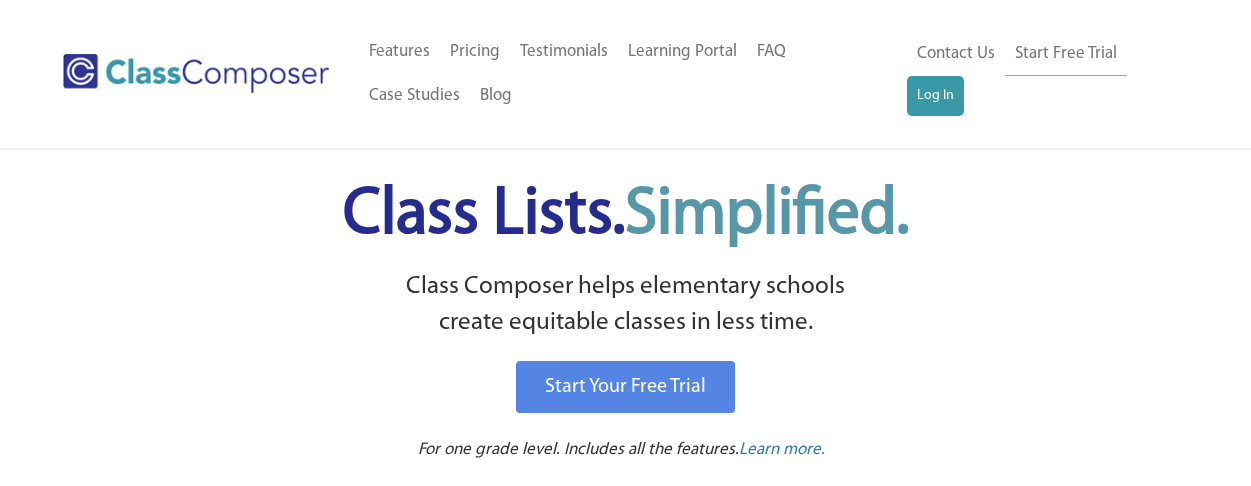 scroll, scrollTop: 0, scrollLeft: 0, axis: both 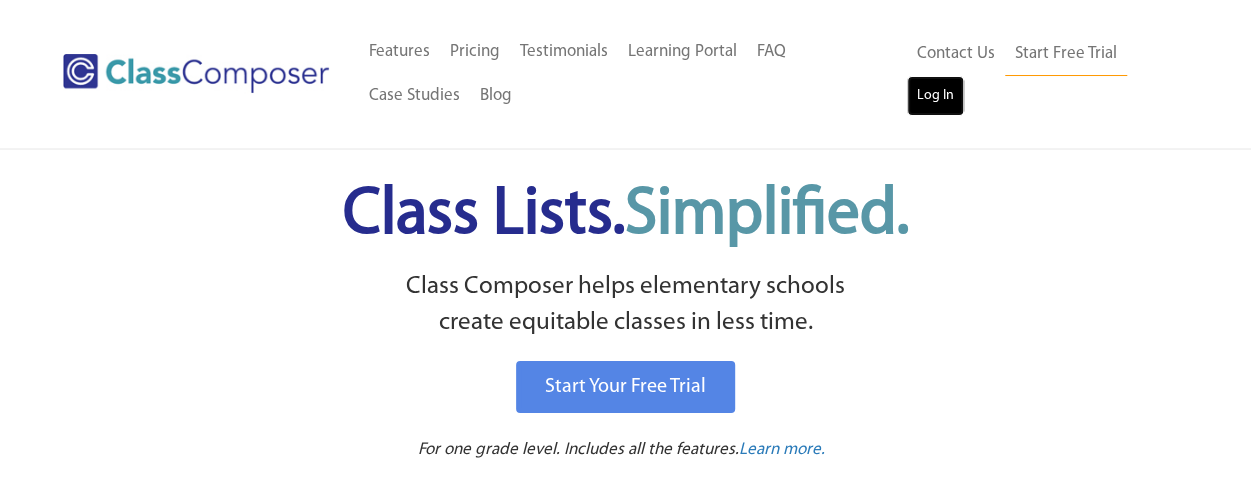 click on "Log In" at bounding box center (935, 96) 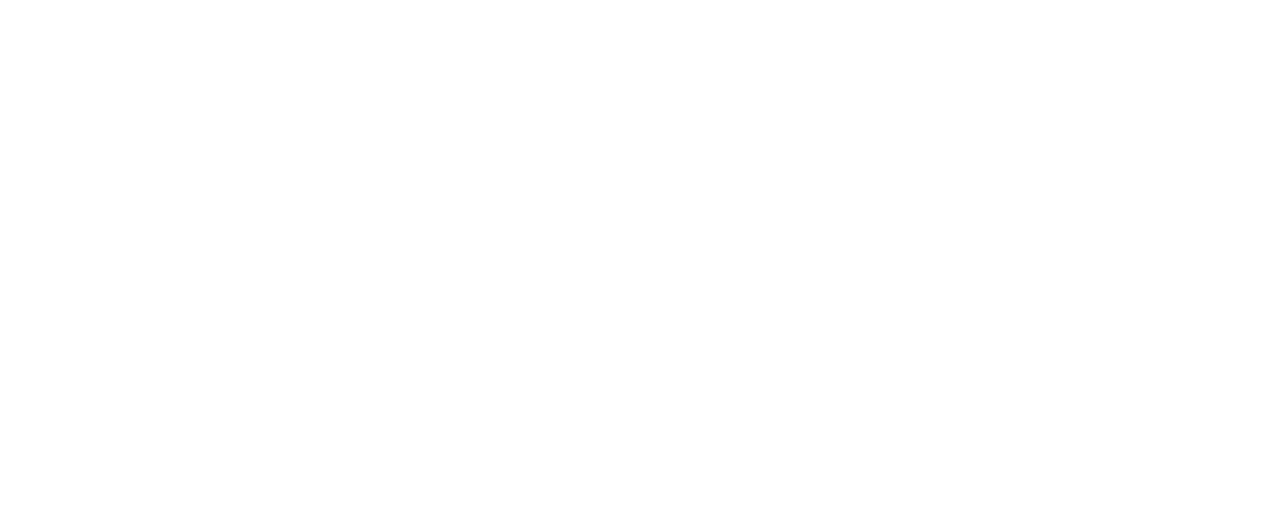 scroll, scrollTop: 0, scrollLeft: 0, axis: both 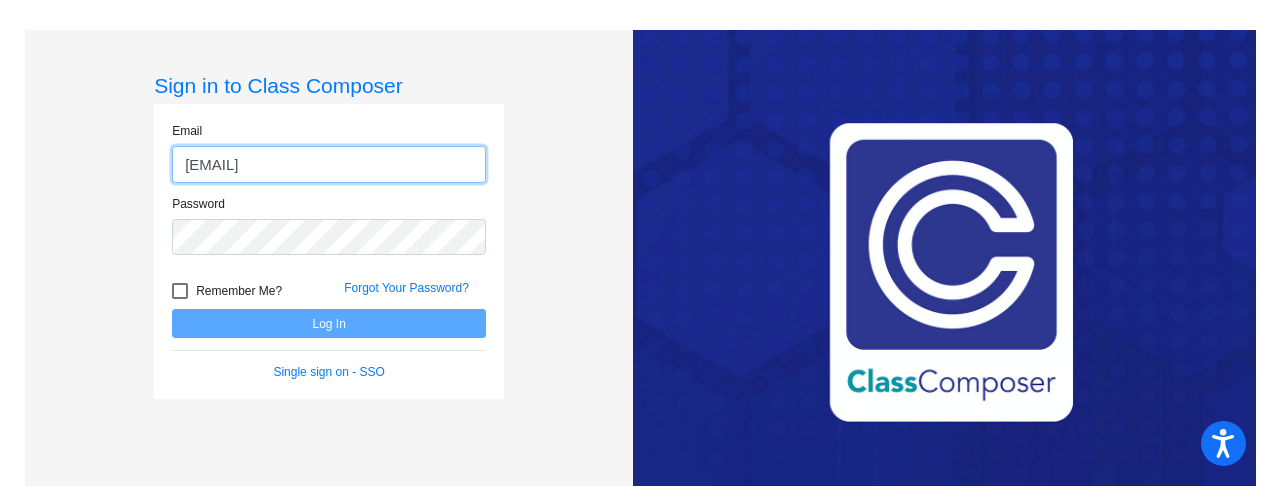 type on "[EMAIL]" 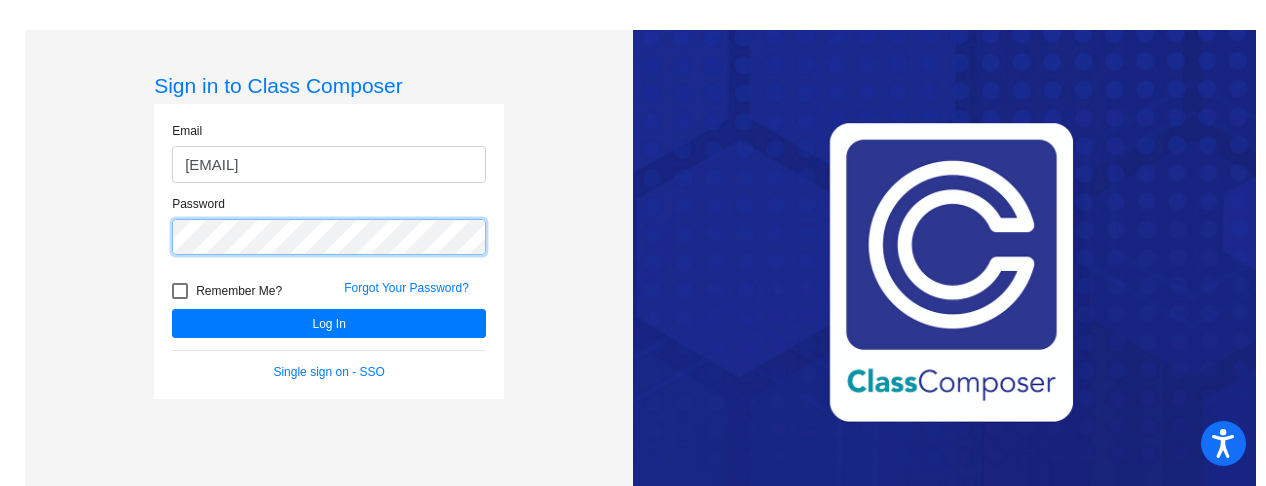 click on "Log In" 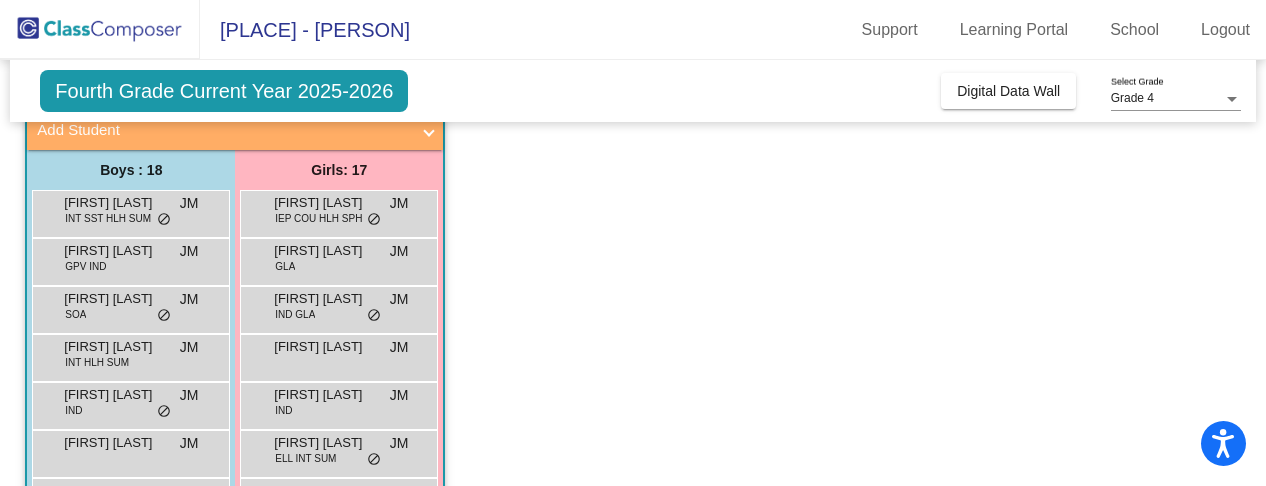 scroll, scrollTop: 0, scrollLeft: 0, axis: both 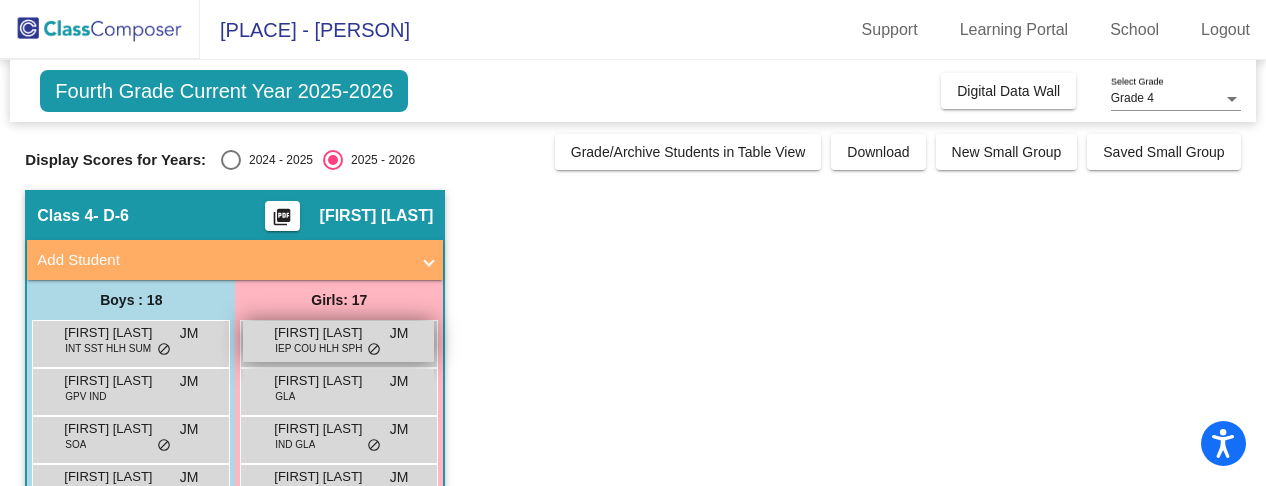 click on "Addison Bryan" at bounding box center [324, 333] 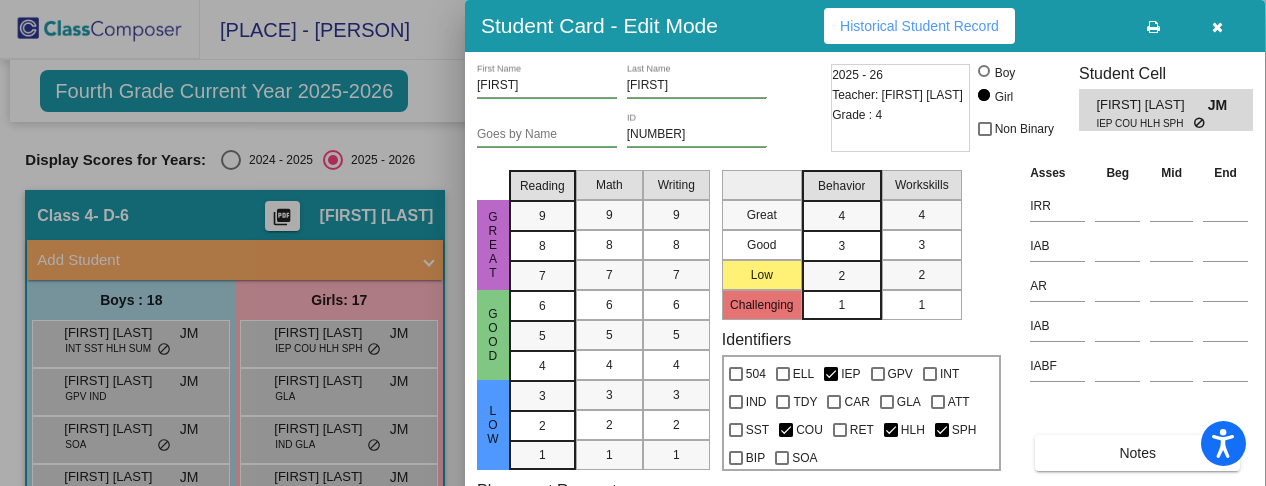 click at bounding box center (633, 243) 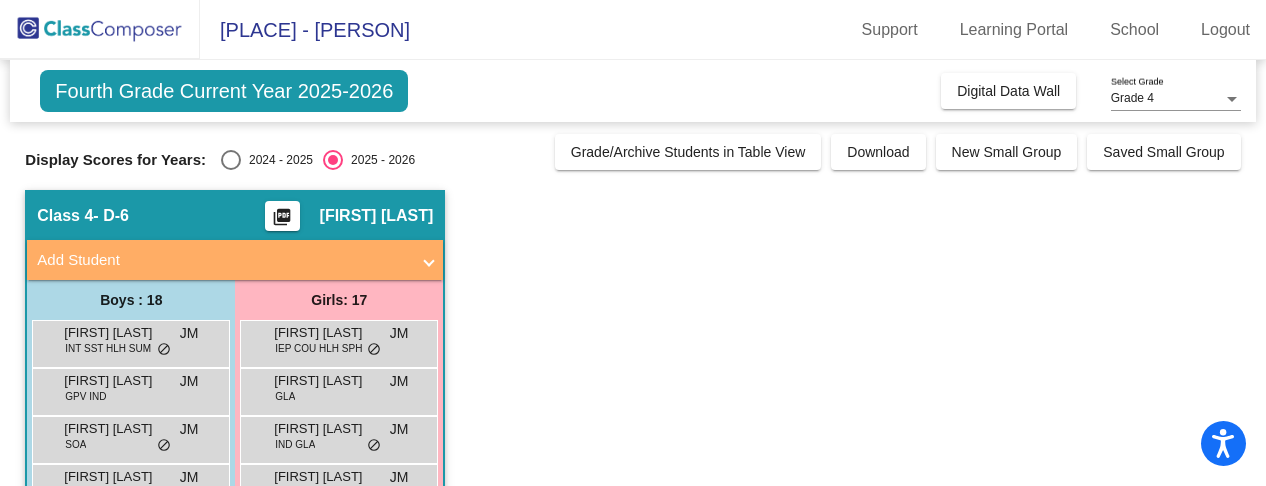 click on "INT SST HLH SUM" at bounding box center [108, 348] 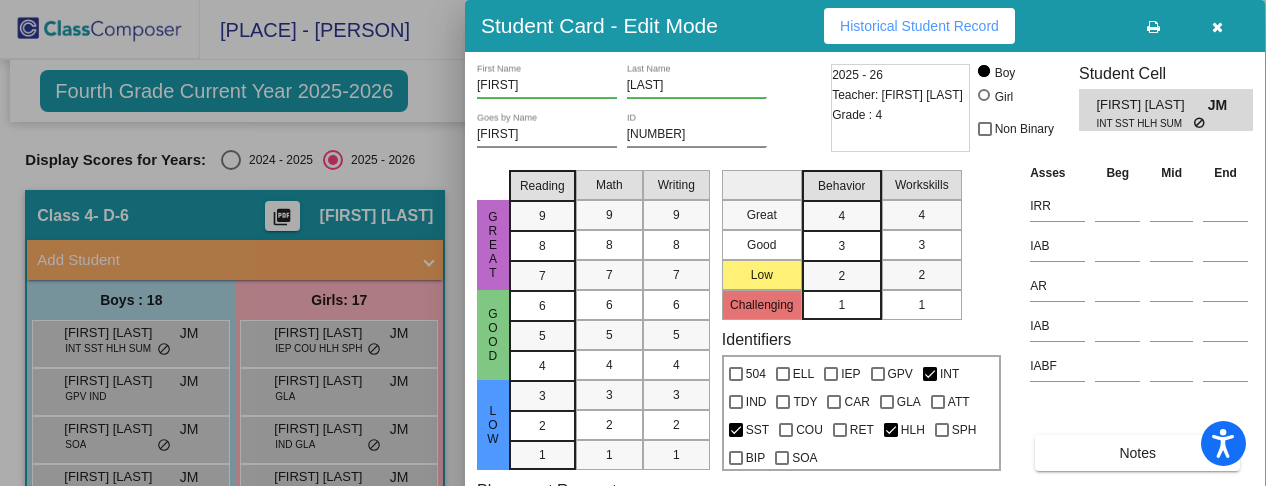 click at bounding box center (633, 243) 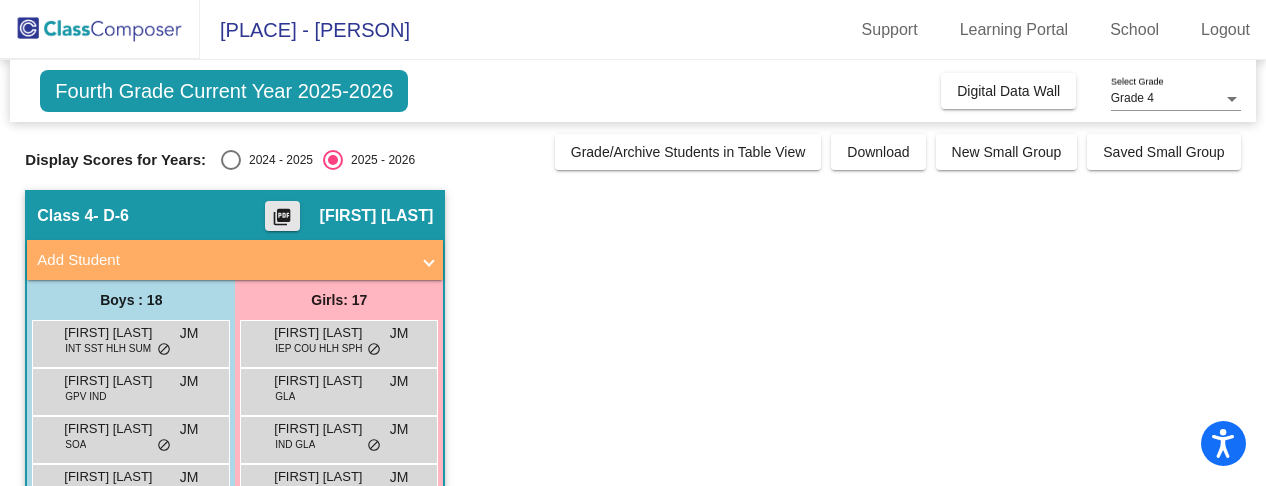 click on "picture_as_pdf" 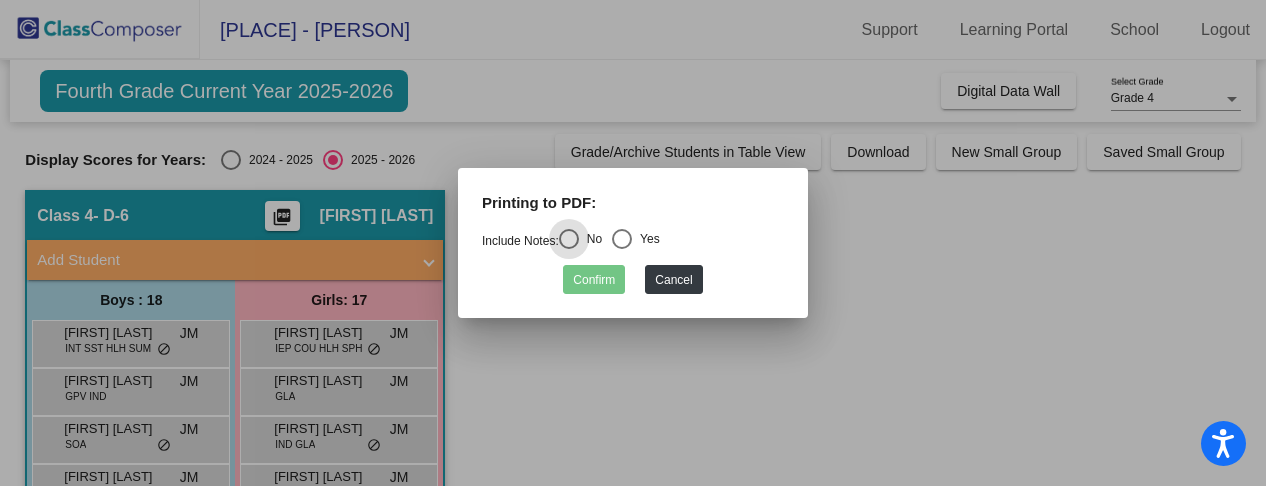 click at bounding box center [622, 239] 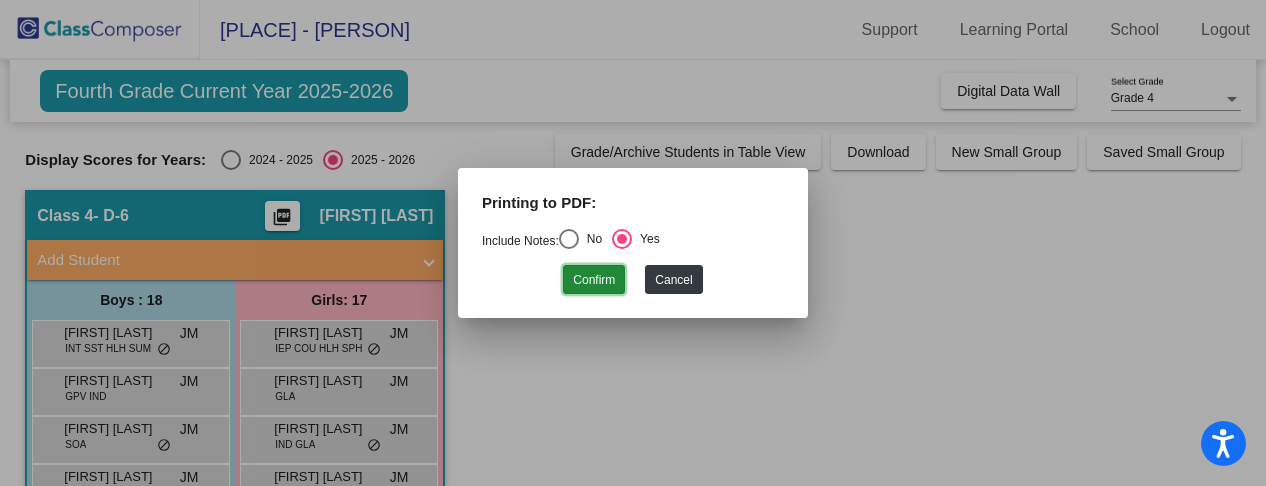 click on "Confirm" at bounding box center [594, 279] 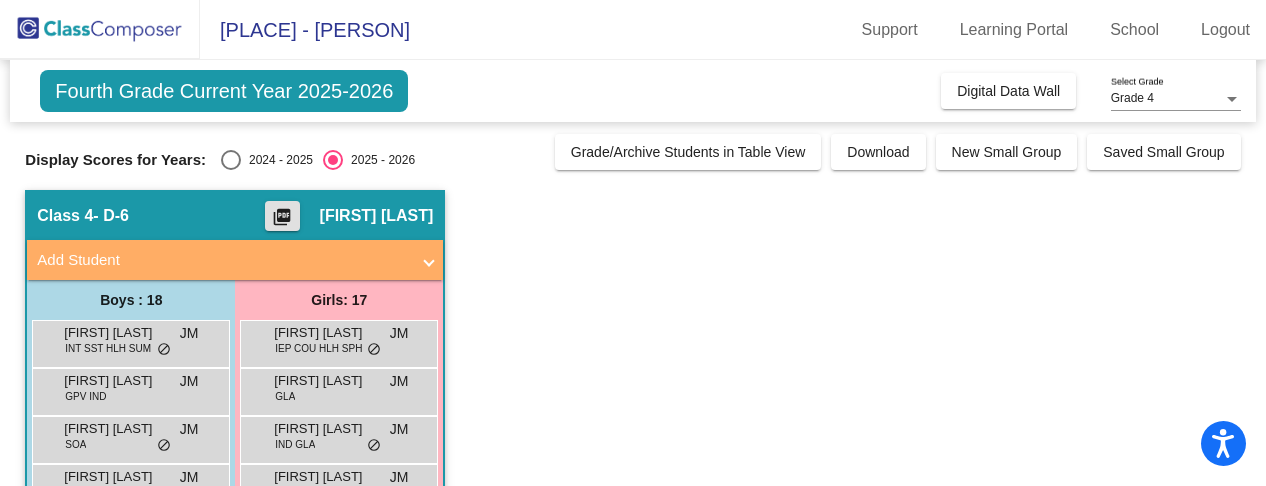 scroll, scrollTop: 100, scrollLeft: 0, axis: vertical 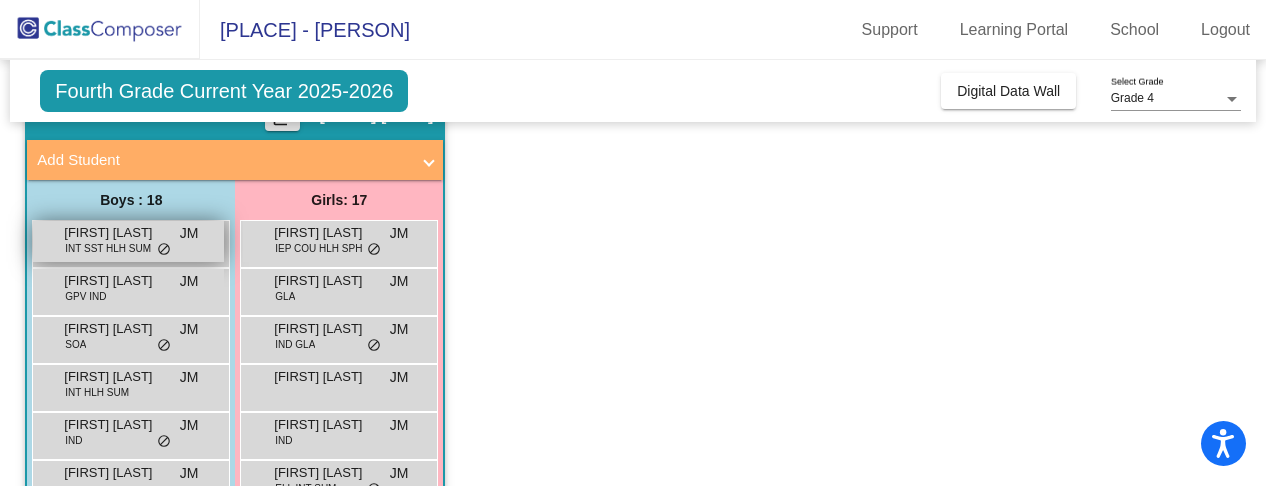click on "INT SST HLH SUM" at bounding box center (108, 248) 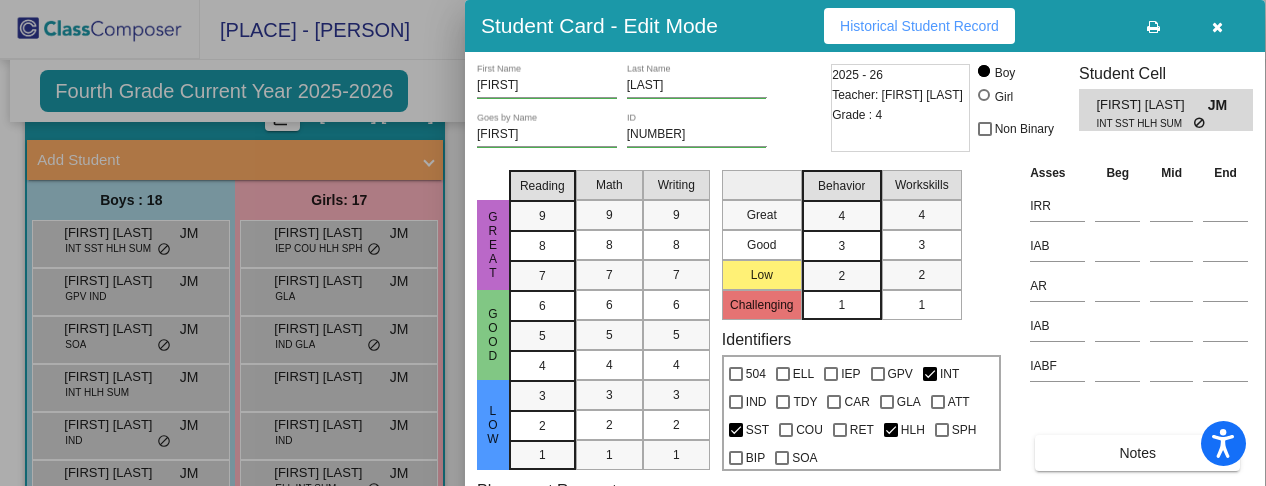 click at bounding box center [633, 243] 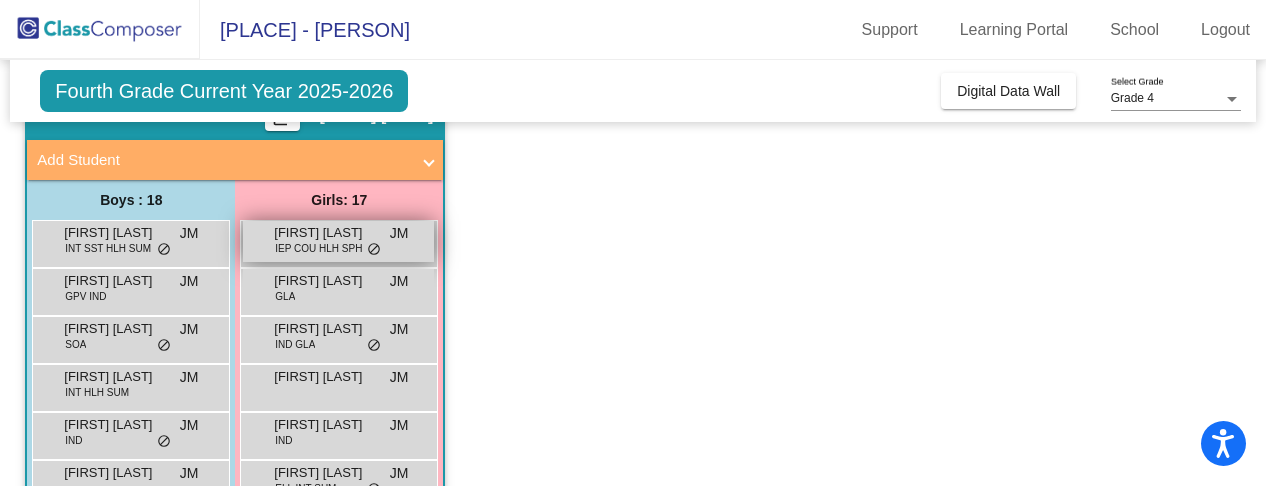 click on "IEP COU HLH SPH" at bounding box center (318, 248) 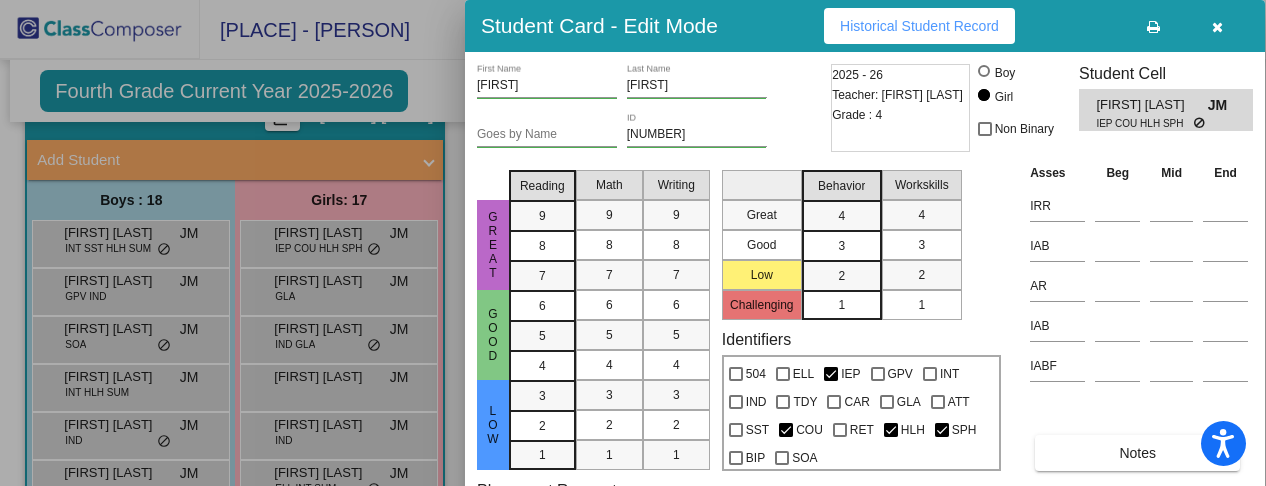 click at bounding box center (633, 243) 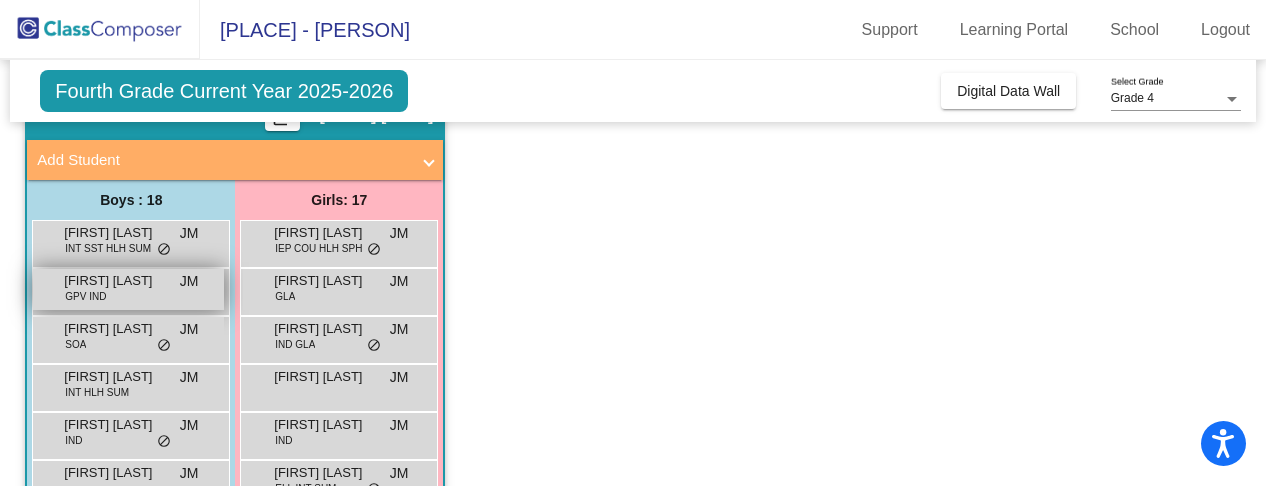 click on "[FIRST] [LAST]" at bounding box center (114, 281) 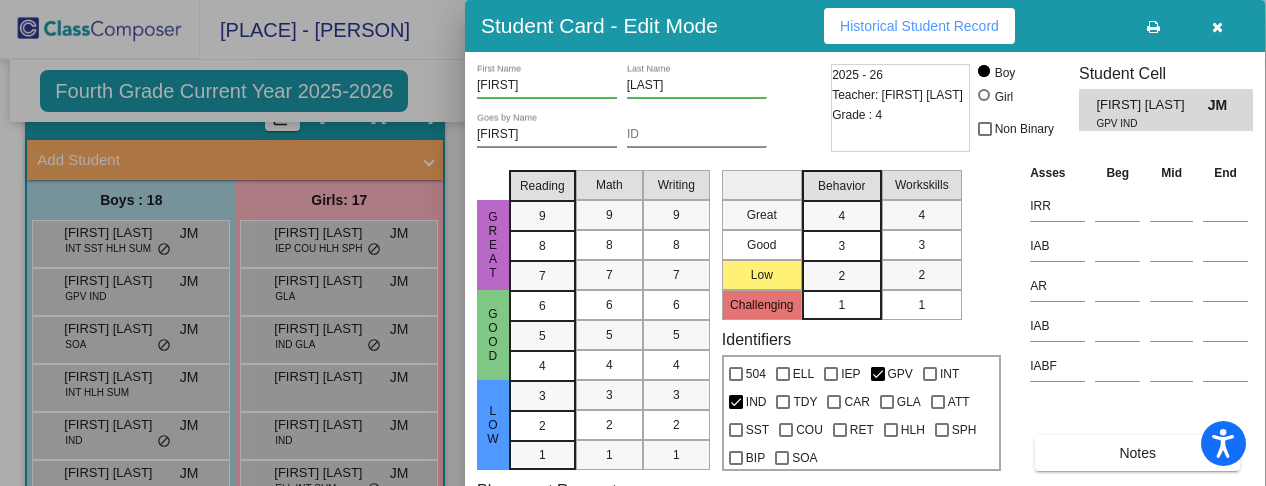 click at bounding box center [633, 243] 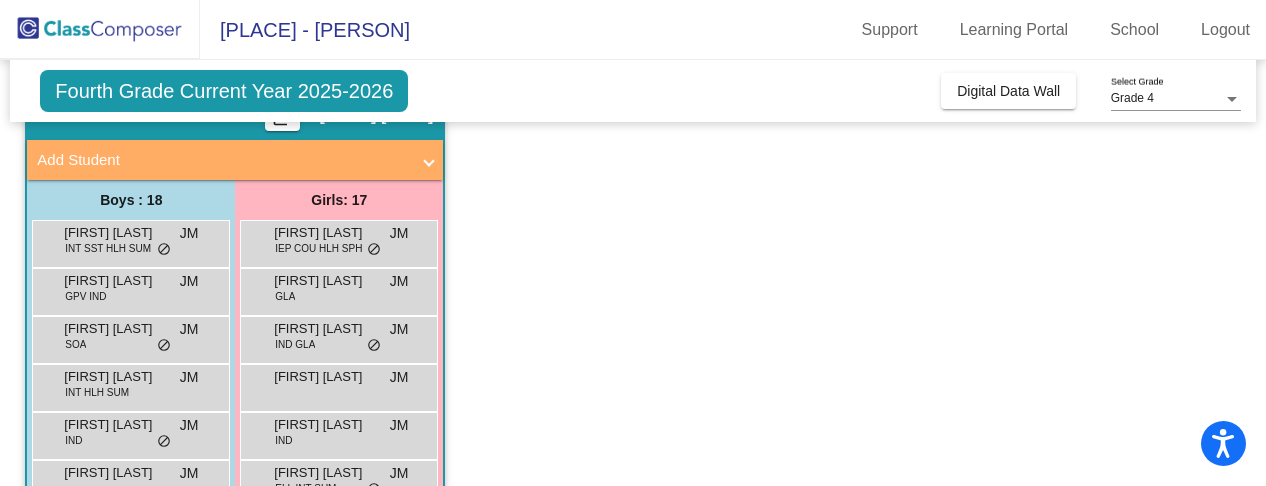 click on "[FIRST] [LAST]" at bounding box center (324, 281) 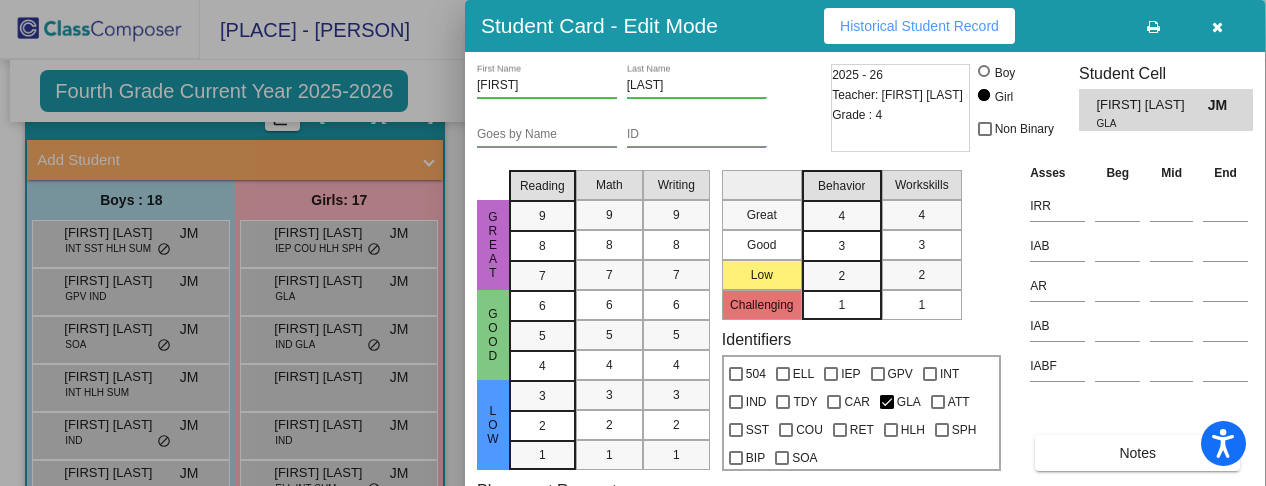 click at bounding box center (633, 243) 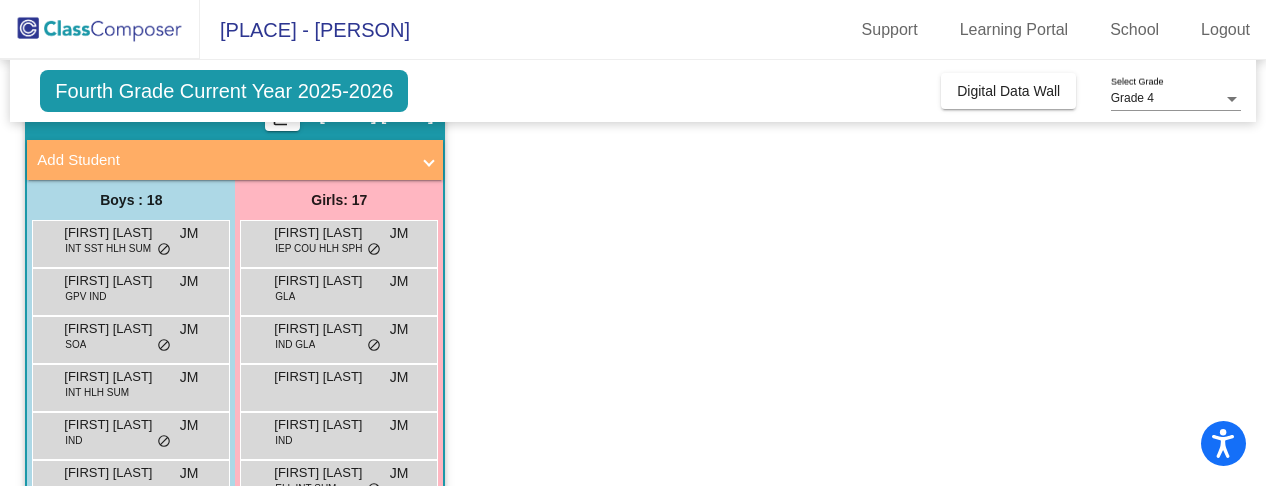 click on "Brayden Krumm SOA JM lock do_not_disturb_alt" at bounding box center [128, 337] 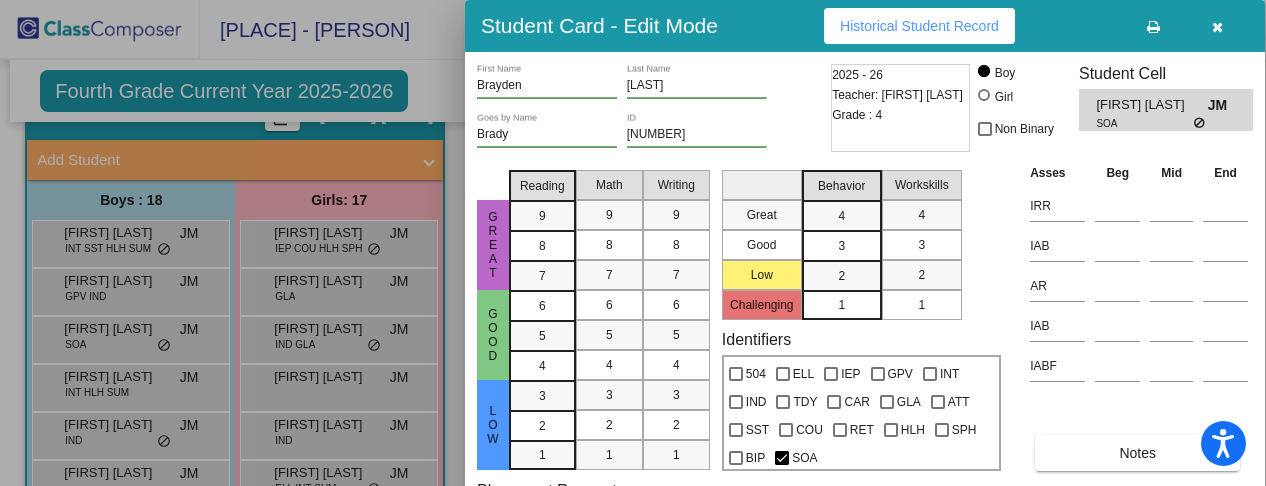 click at bounding box center (633, 243) 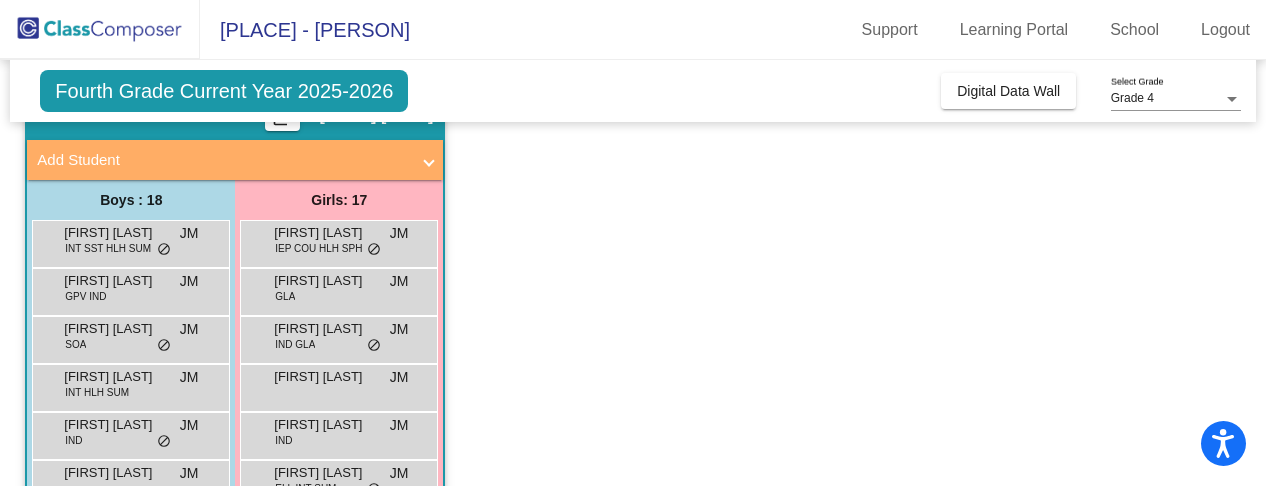 click on "INT HLH SUM" at bounding box center [97, 392] 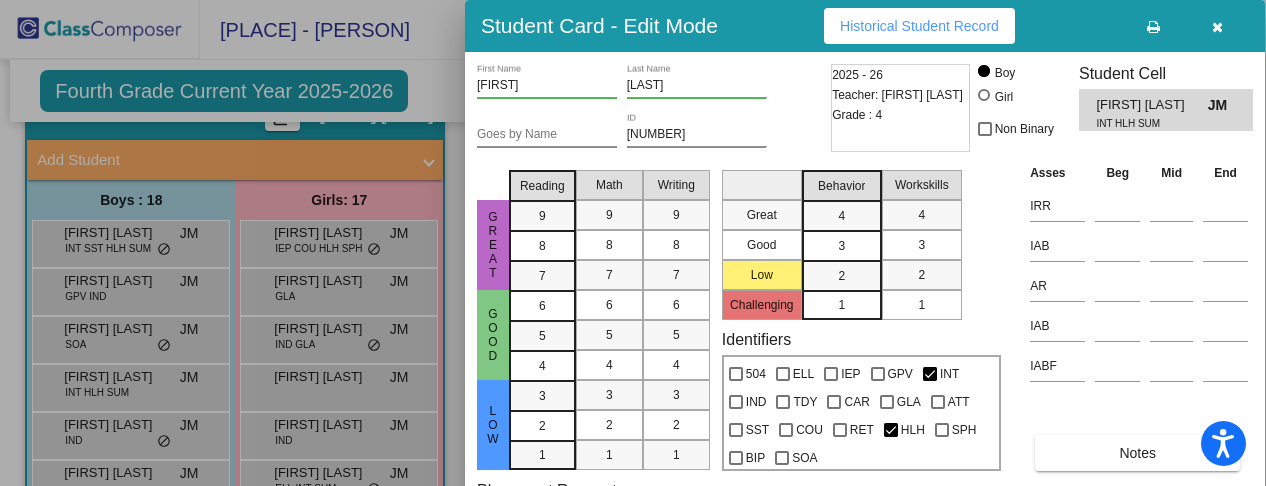 click at bounding box center [1217, 27] 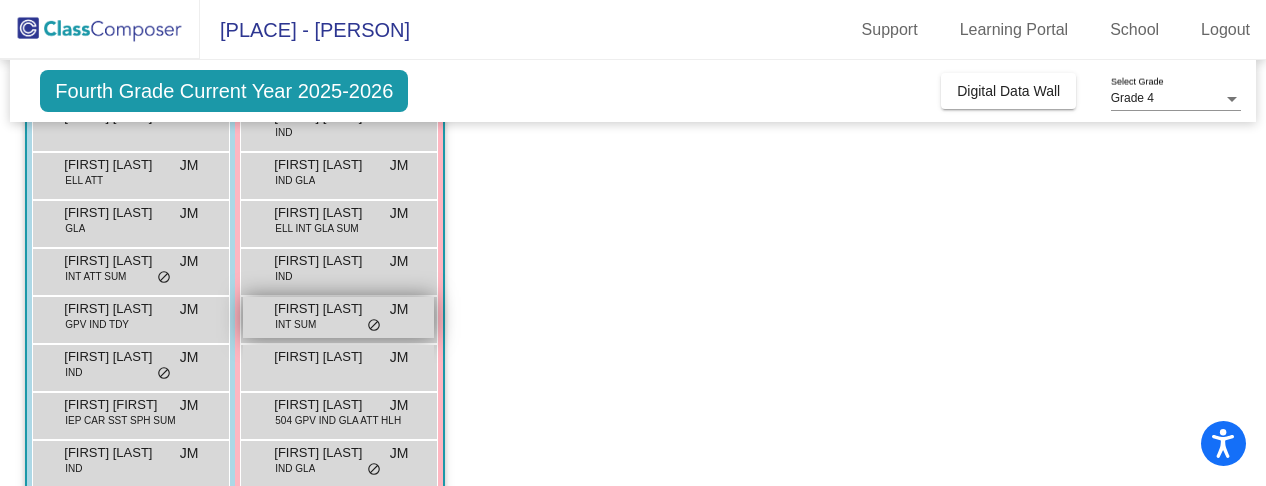 scroll, scrollTop: 700, scrollLeft: 0, axis: vertical 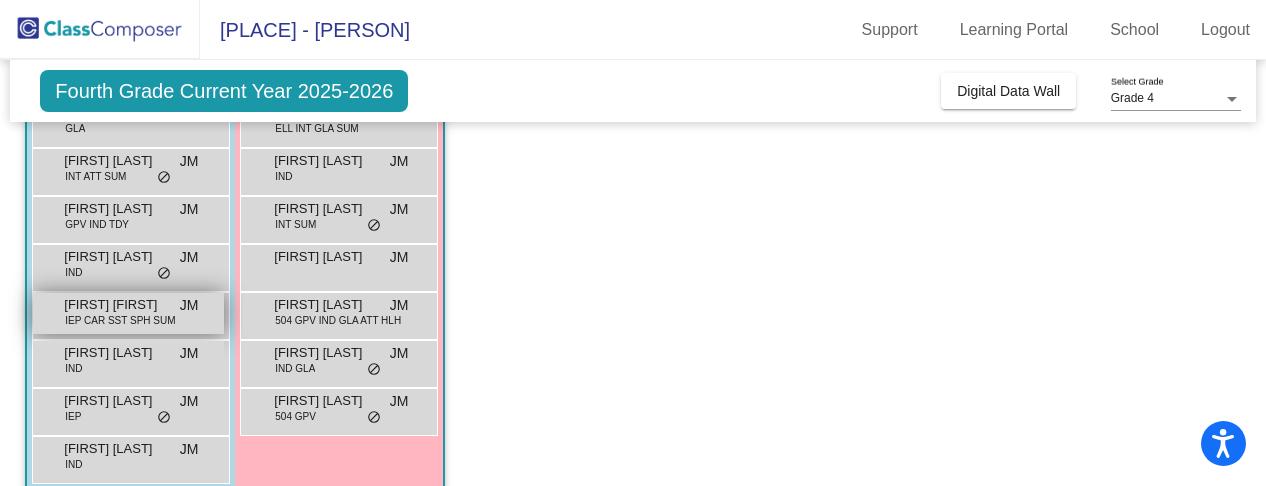 click on "IEP CAR SST SPH SUM" at bounding box center (120, 320) 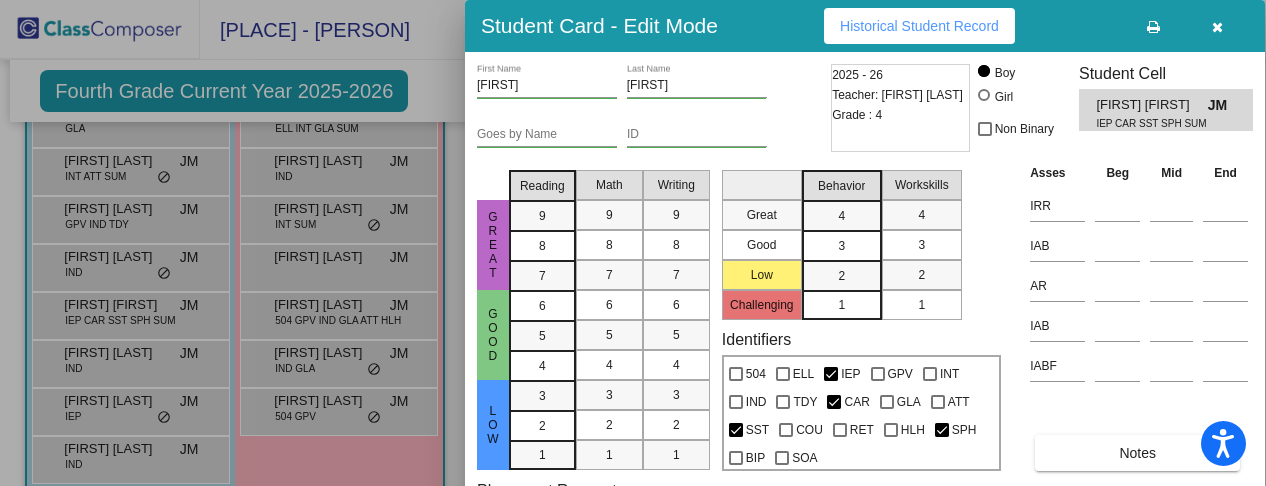 click at bounding box center (633, 243) 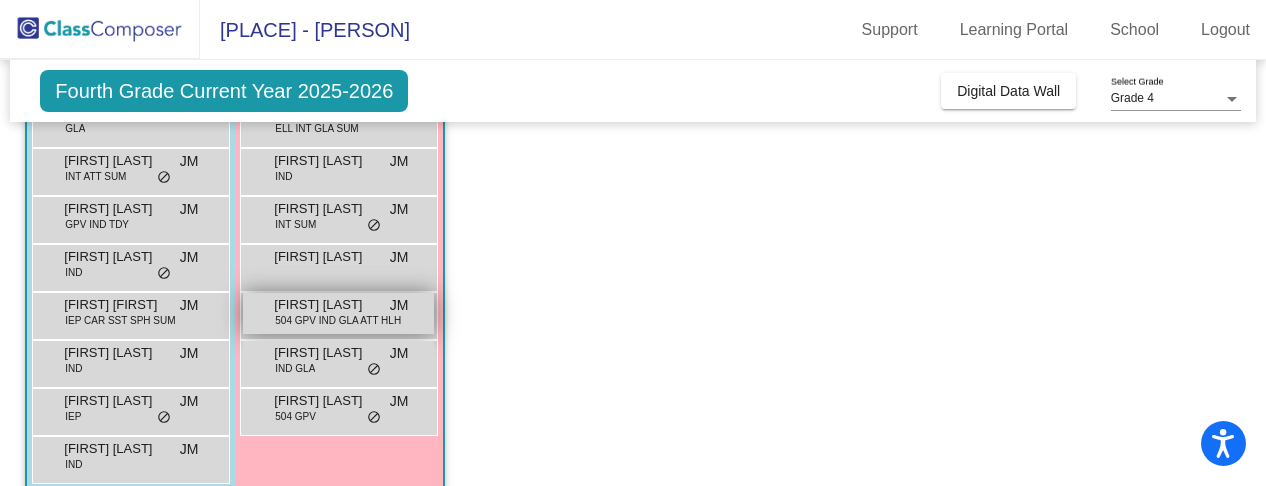 click on "504 GPV IND GLA ATT HLH" at bounding box center [338, 320] 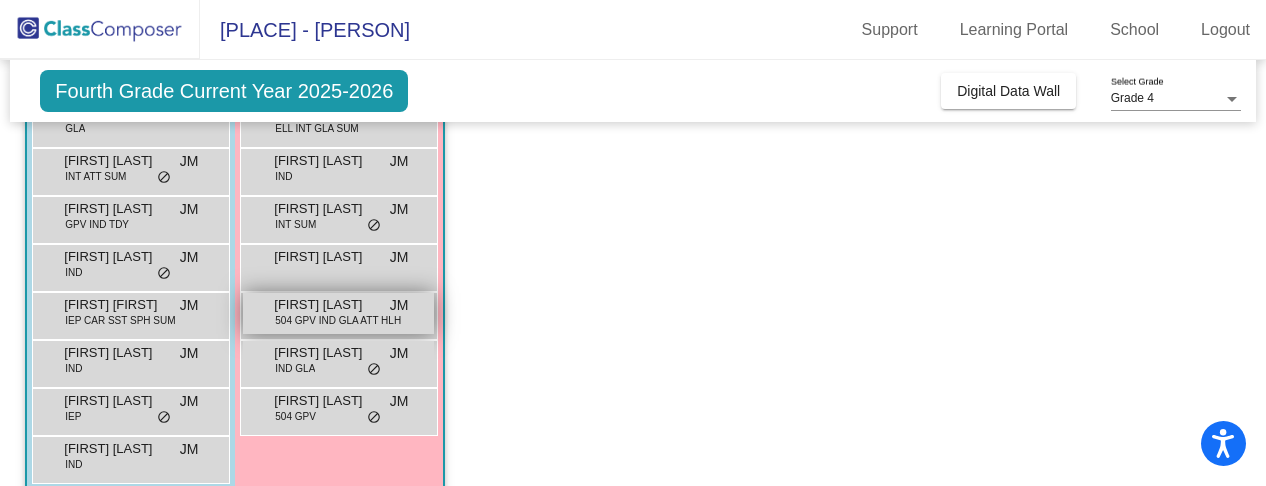click on "504 GPV IND GLA ATT HLH" at bounding box center [338, 320] 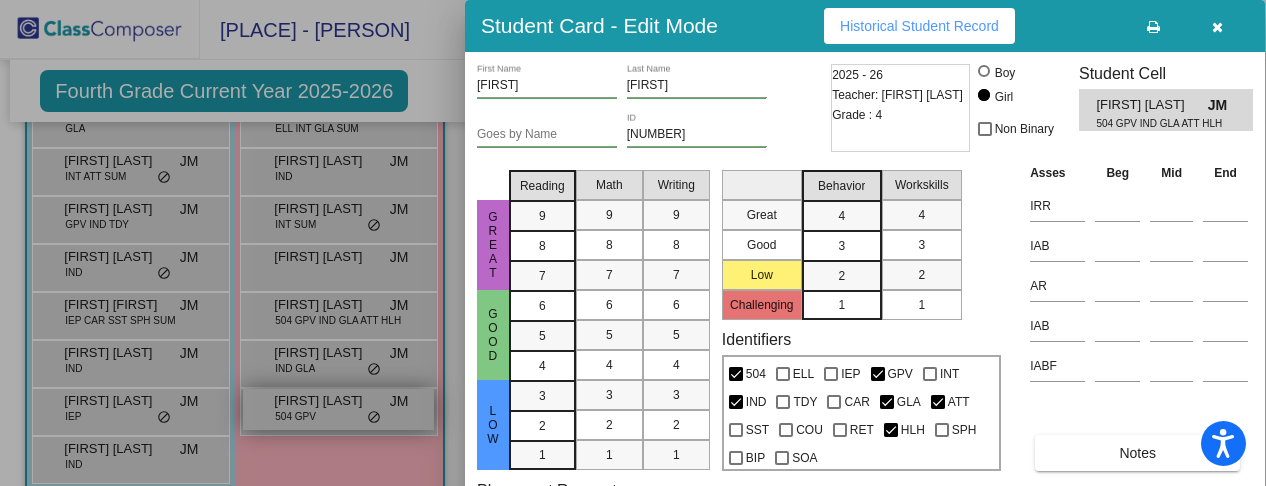 click at bounding box center [633, 243] 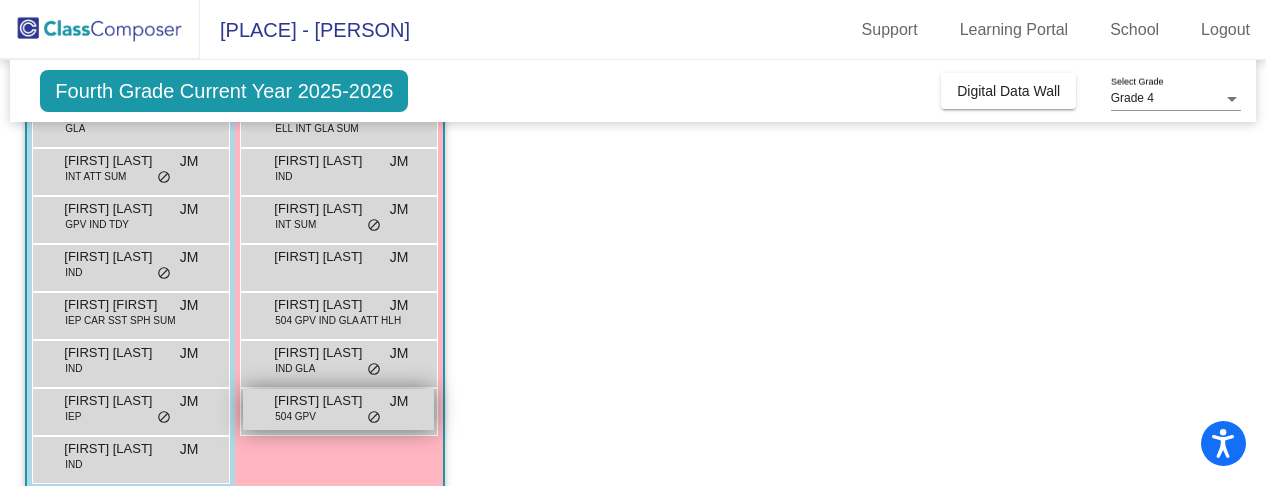 click on "504 GPV" at bounding box center [295, 416] 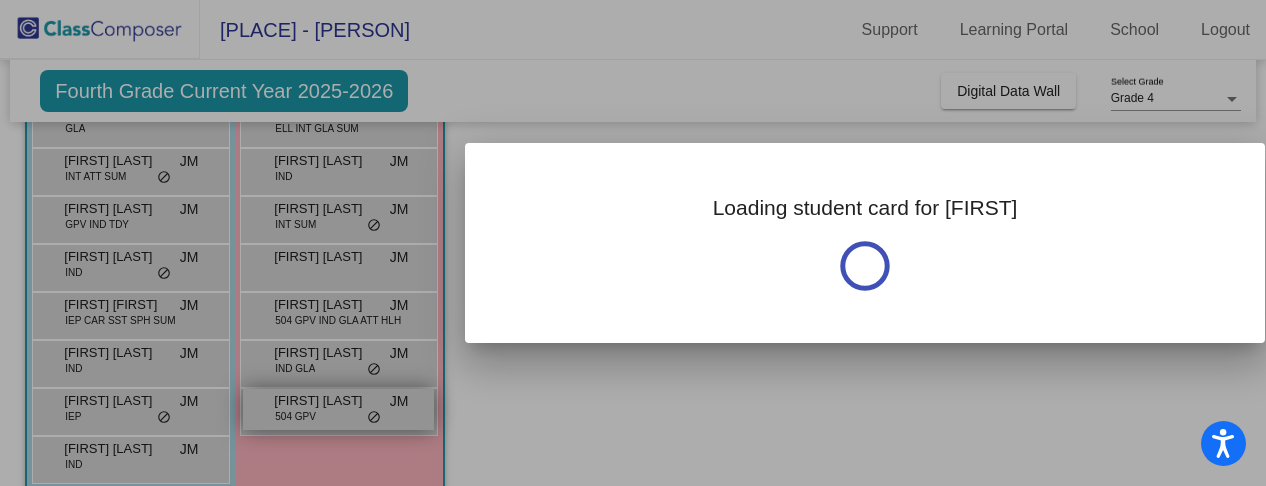 click at bounding box center (633, 243) 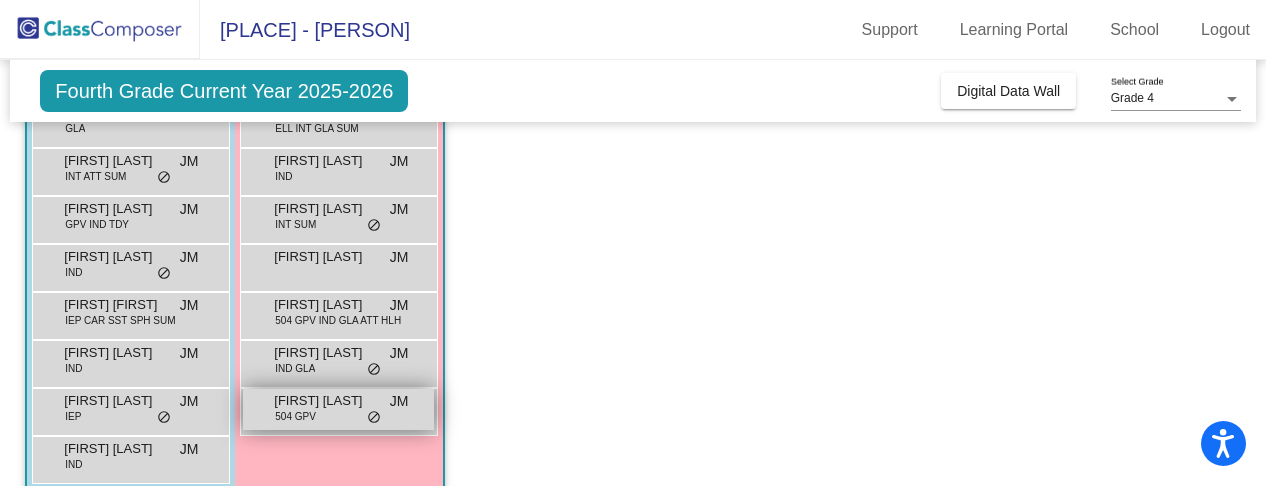 click on "504 GPV" at bounding box center [295, 416] 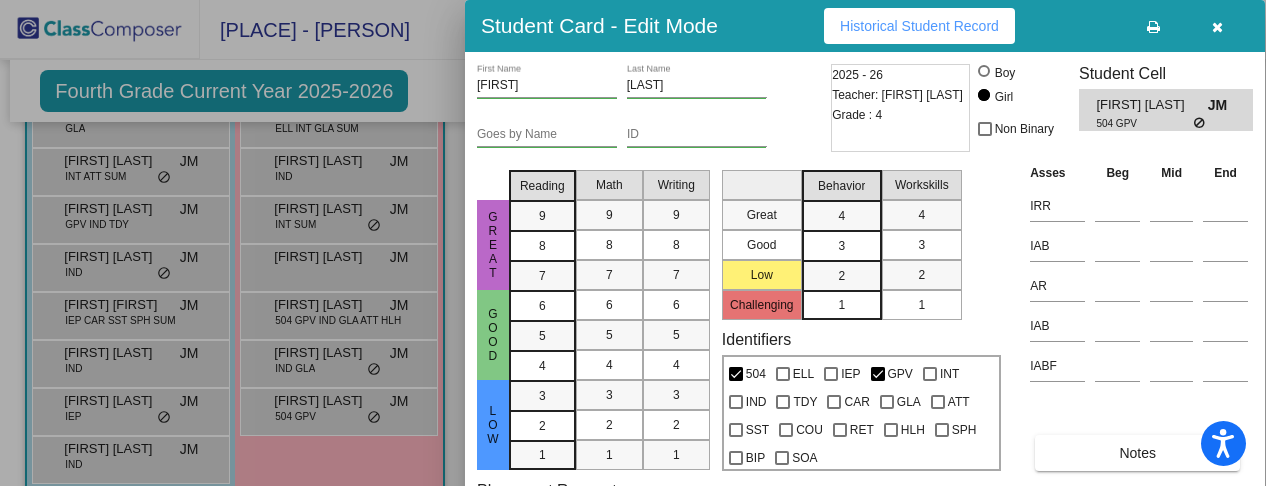 click at bounding box center (633, 243) 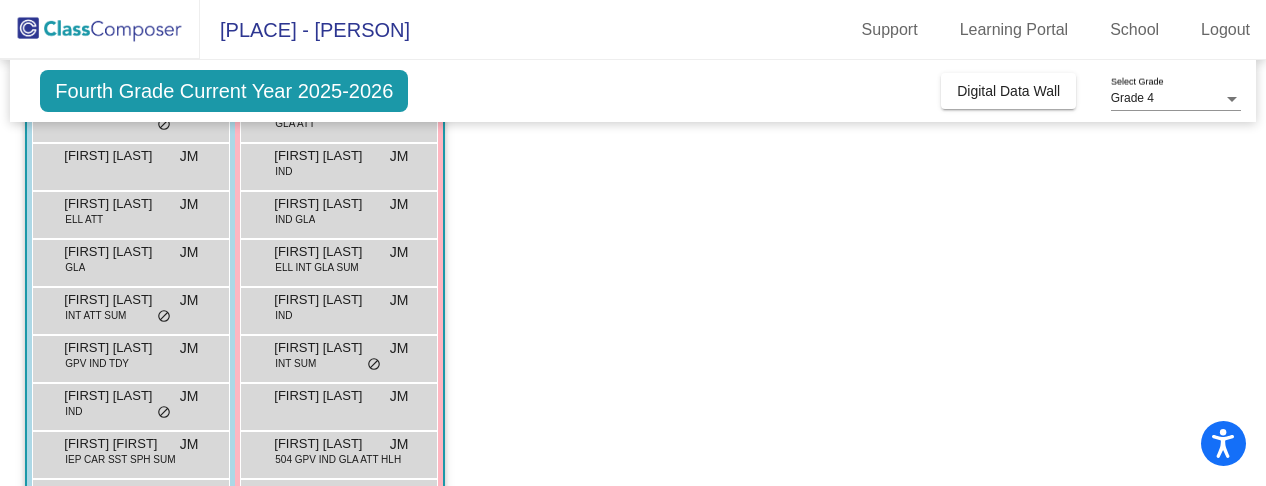 scroll, scrollTop: 530, scrollLeft: 0, axis: vertical 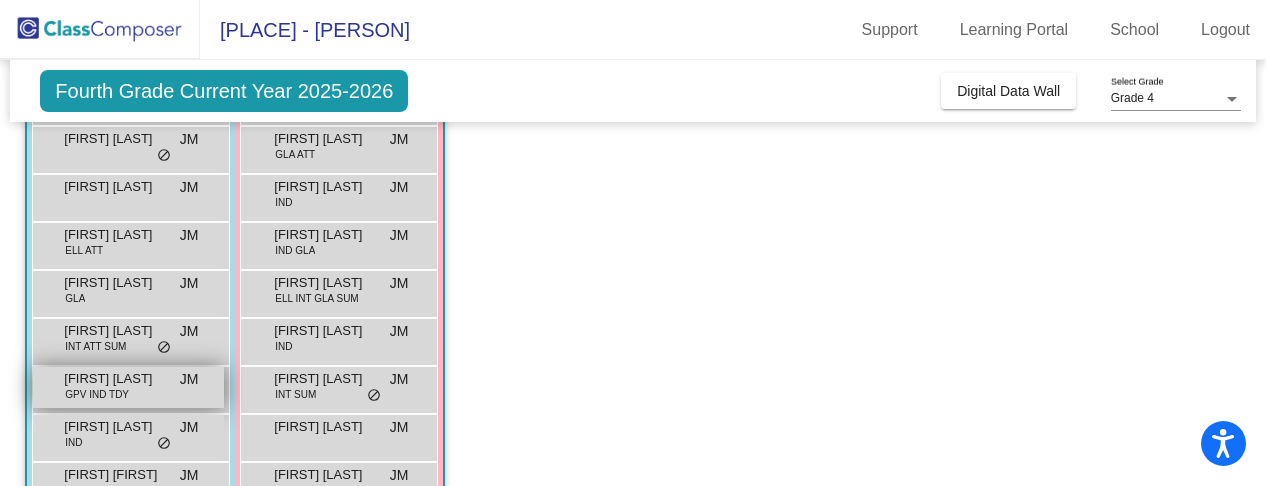 click on "Oliver Bristol GPV IND TDY JM lock do_not_disturb_alt" at bounding box center [128, 387] 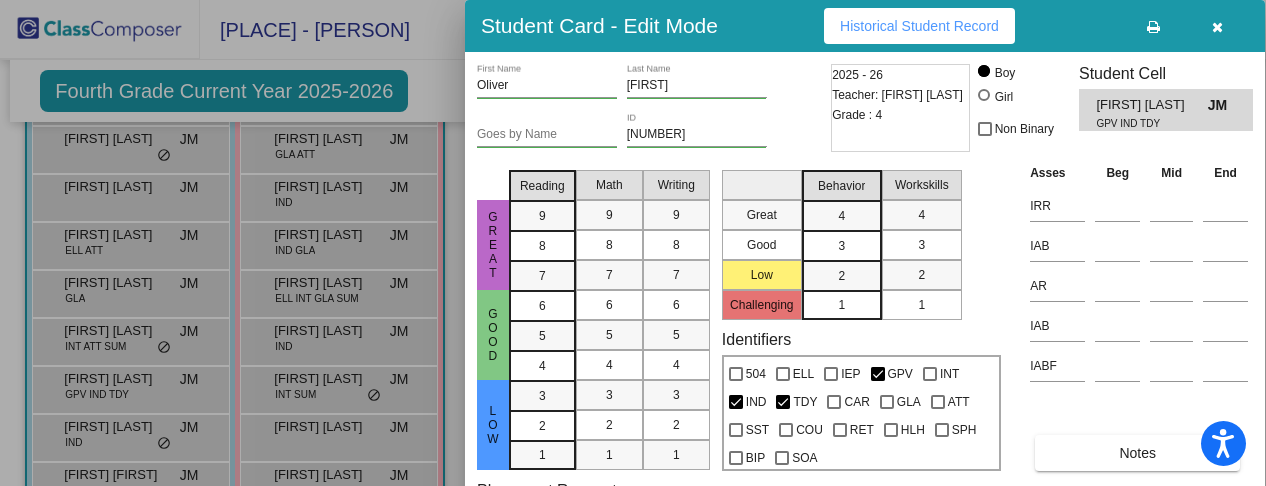 click at bounding box center (633, 243) 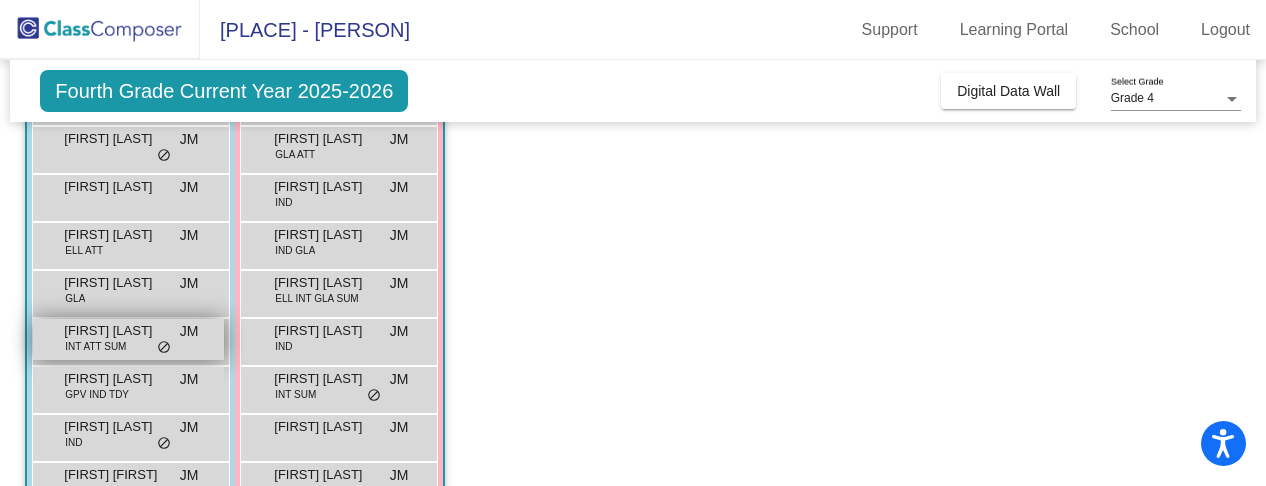 click on "[FIRST] [LAST]" at bounding box center [114, 331] 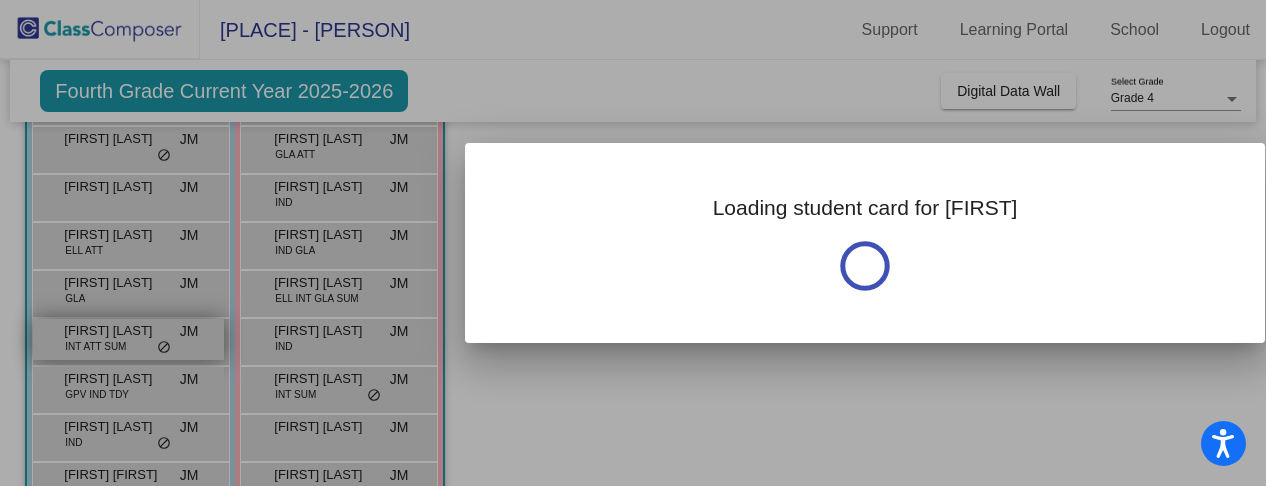 click at bounding box center (633, 243) 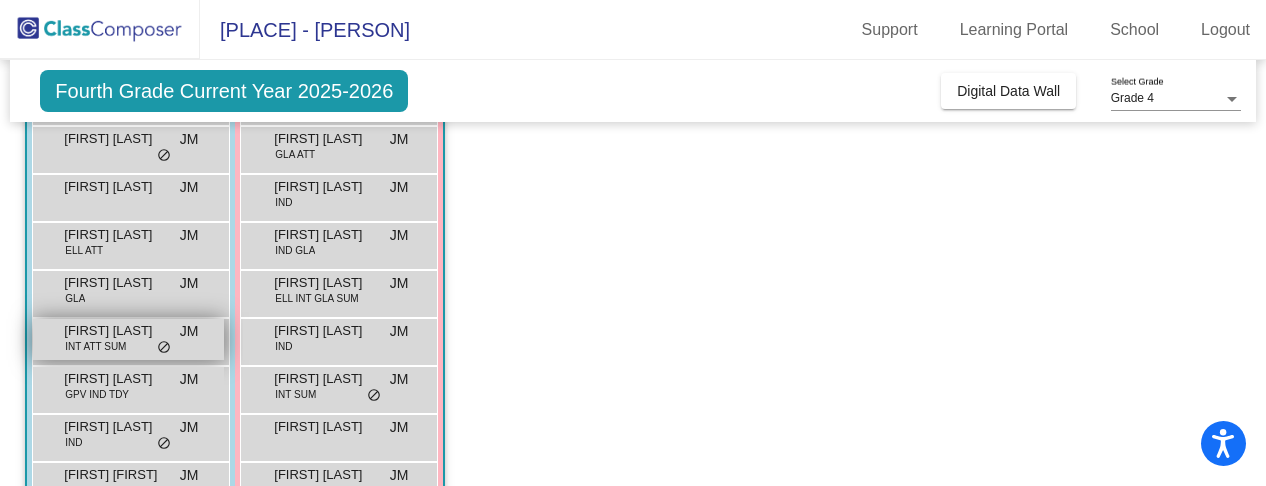 click on "INT ATT SUM" at bounding box center [95, 346] 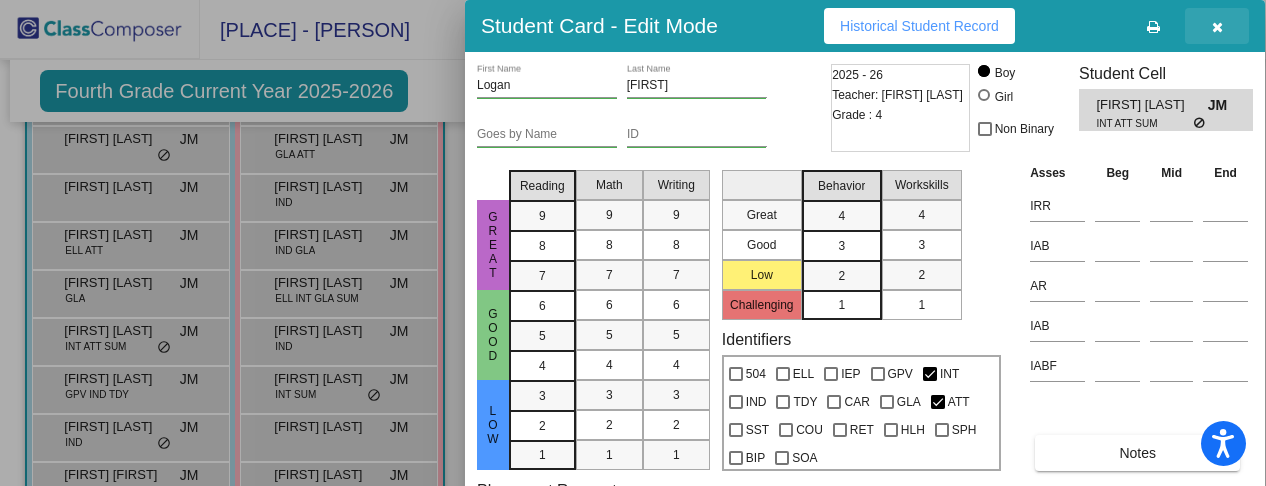 click at bounding box center [1217, 27] 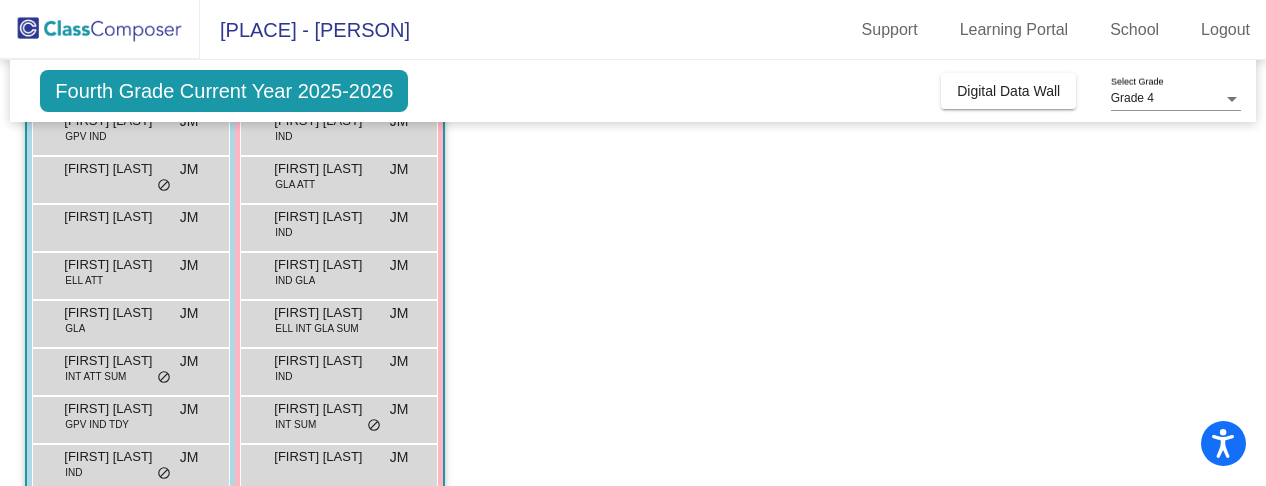 scroll, scrollTop: 600, scrollLeft: 0, axis: vertical 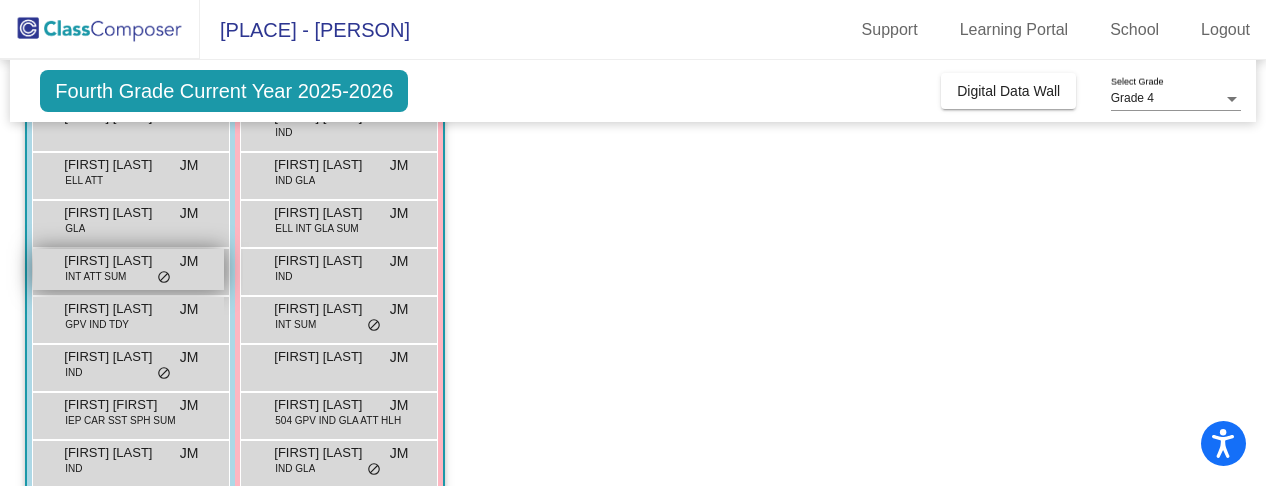 click on "[FIRST] [LAST]" at bounding box center [114, 261] 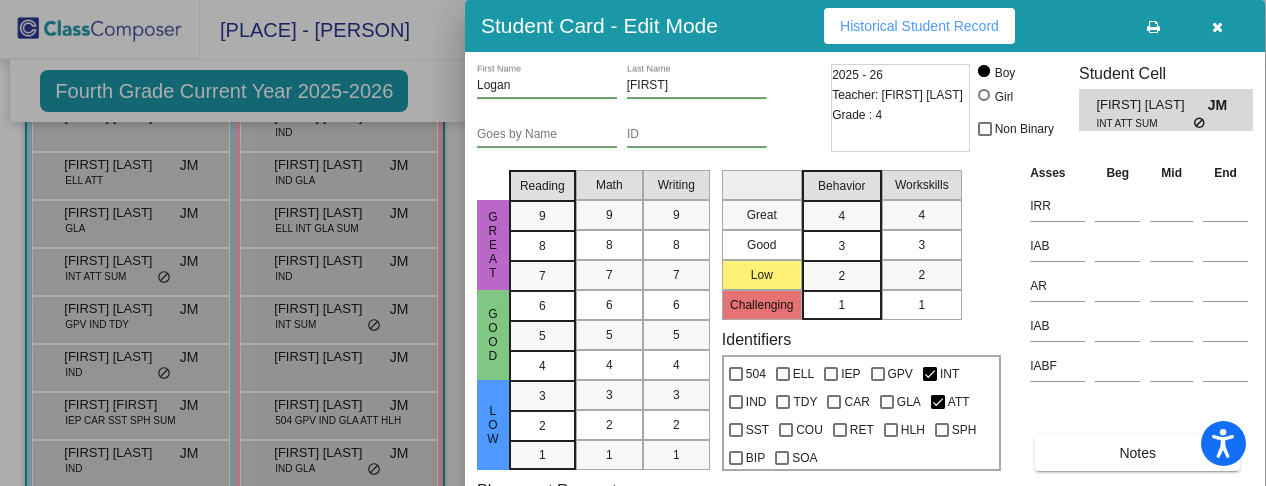 click at bounding box center (1217, 27) 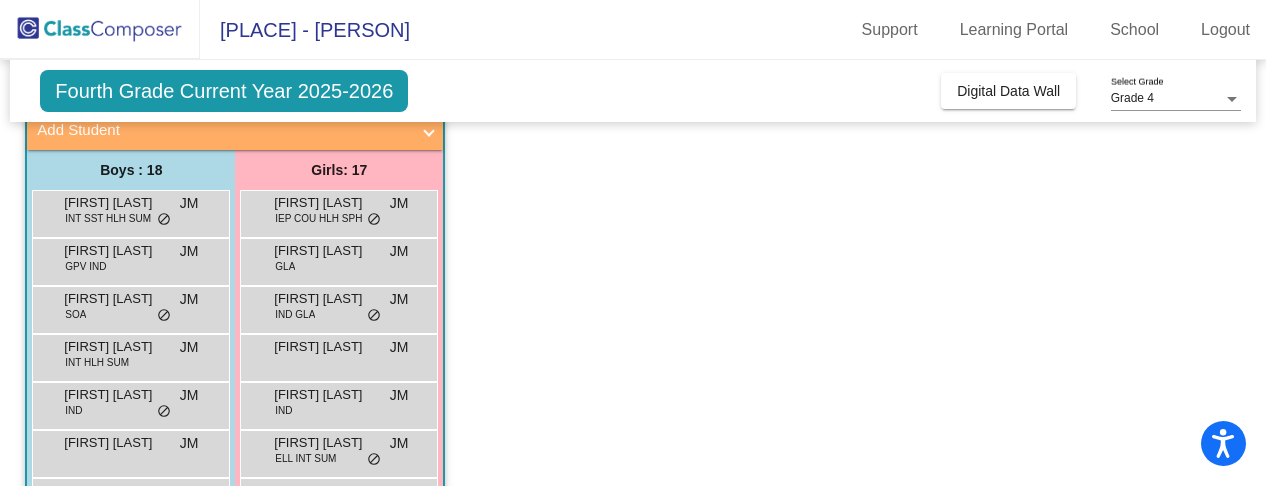 scroll, scrollTop: 230, scrollLeft: 0, axis: vertical 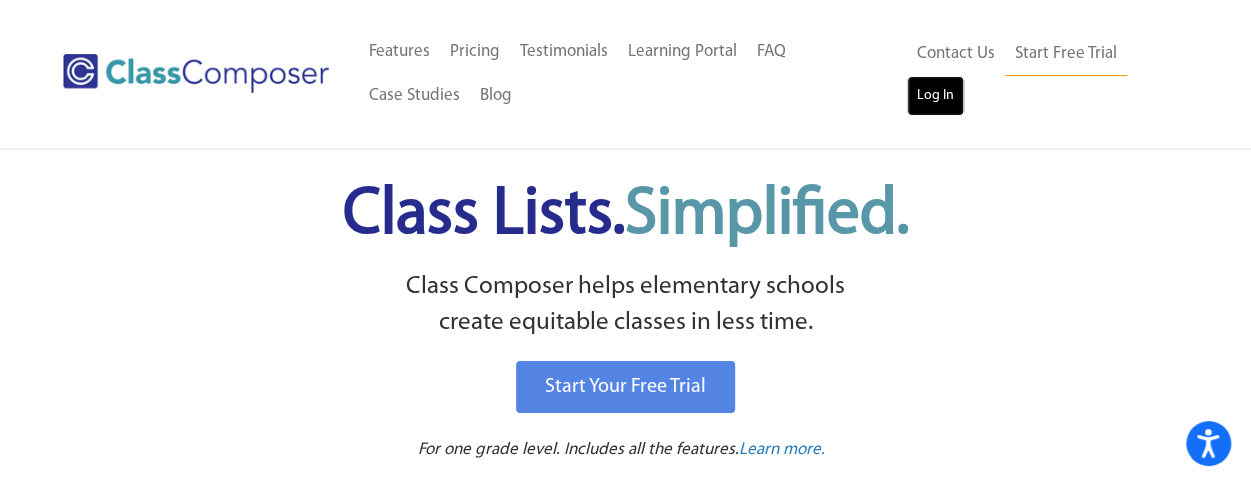 click on "Log In" at bounding box center [935, 96] 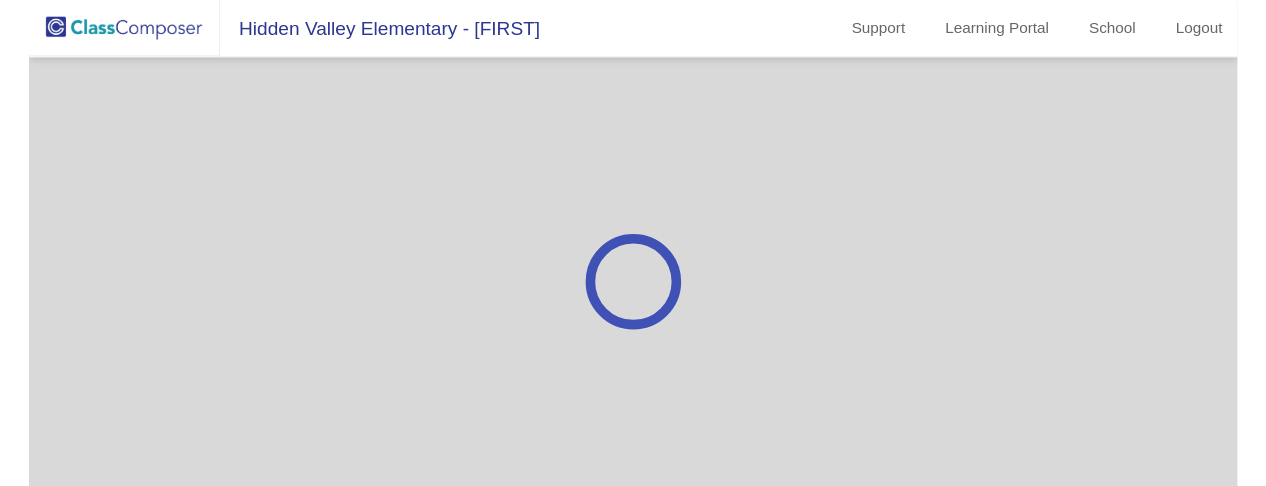 scroll, scrollTop: 0, scrollLeft: 0, axis: both 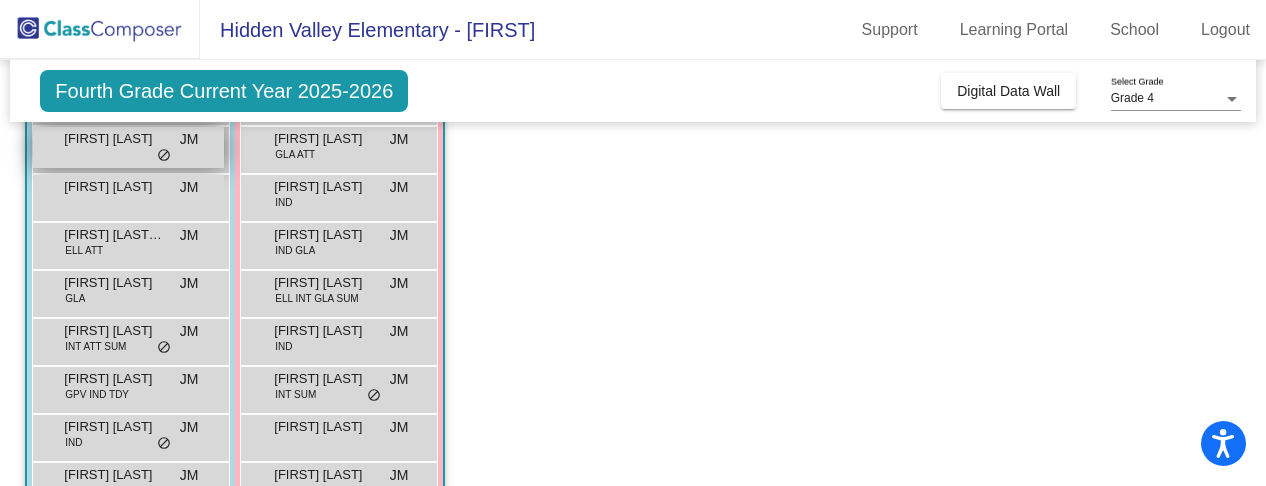 click on "[FIRST] [LAST]" at bounding box center [114, 139] 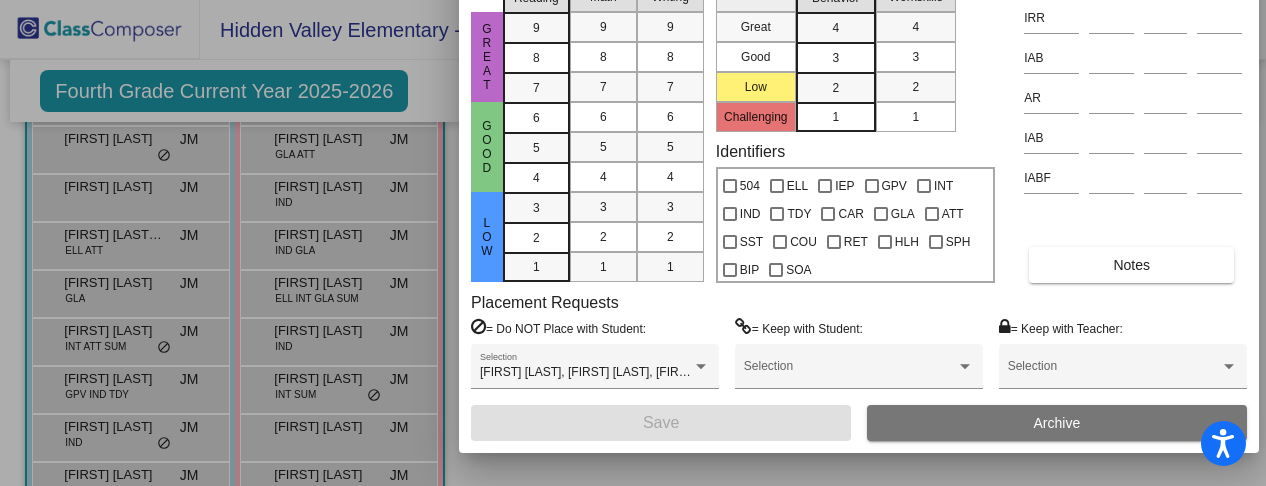 drag, startPoint x: 785, startPoint y: 27, endPoint x: 779, endPoint y: -161, distance: 188.09572 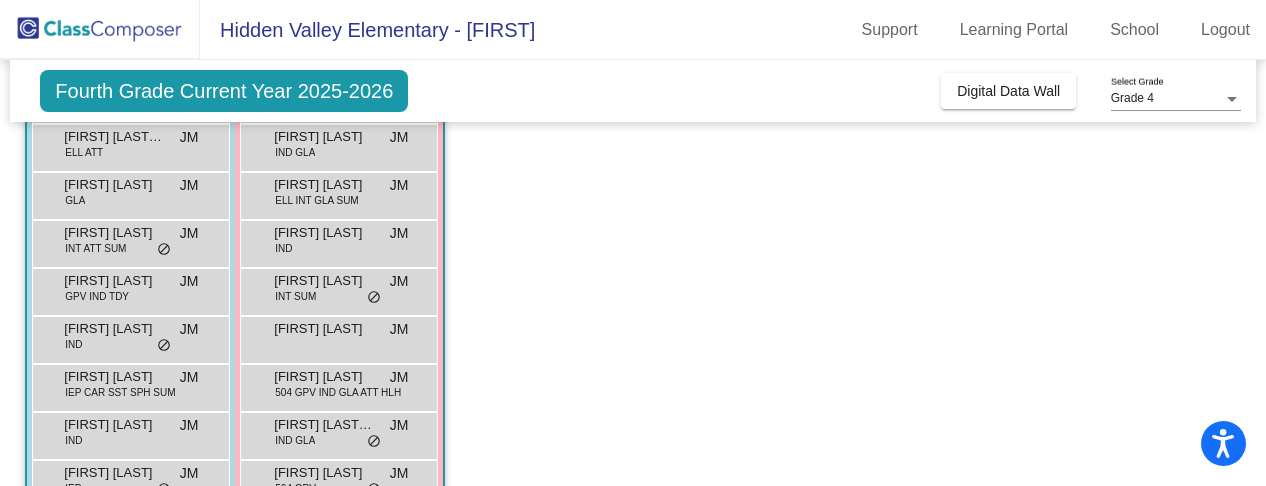 scroll, scrollTop: 630, scrollLeft: 0, axis: vertical 